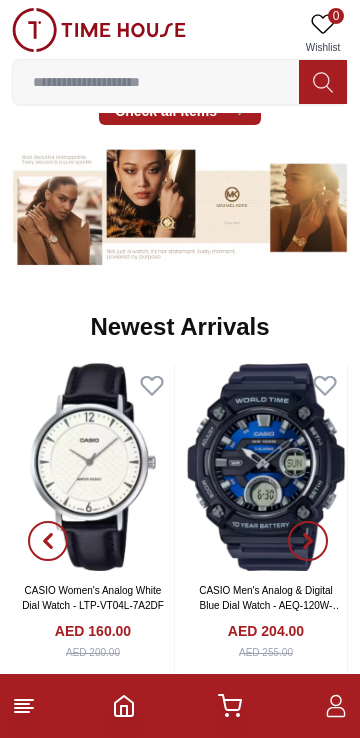 scroll, scrollTop: 0, scrollLeft: 0, axis: both 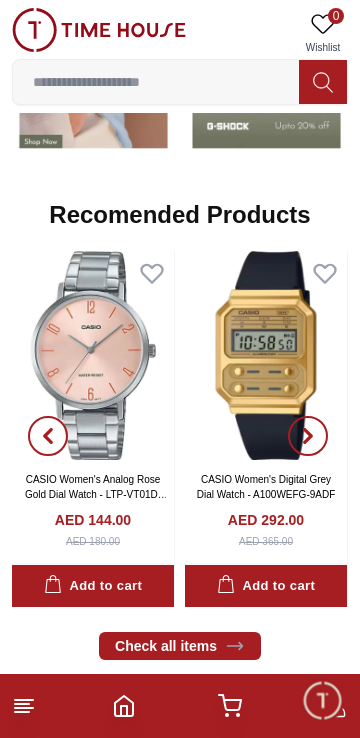click at bounding box center [156, 82] 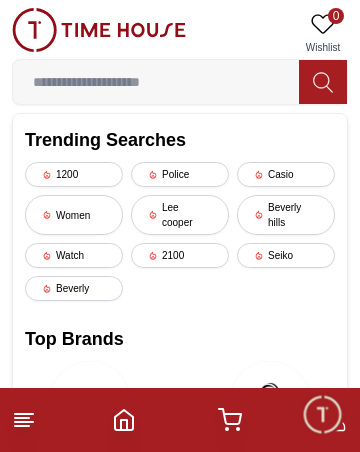 type on "*" 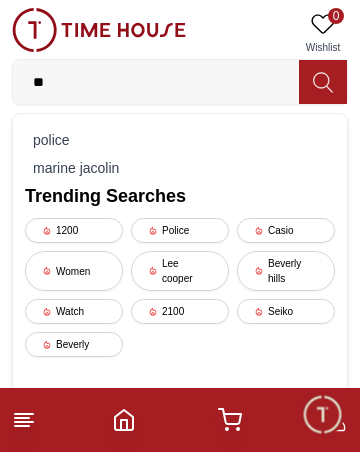 type on "*" 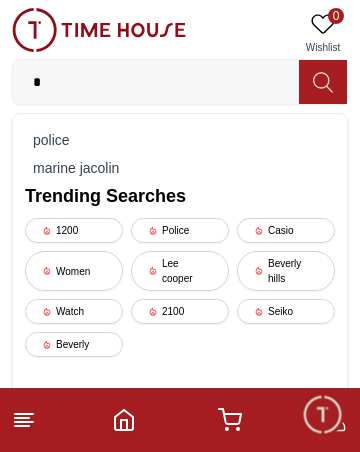 type 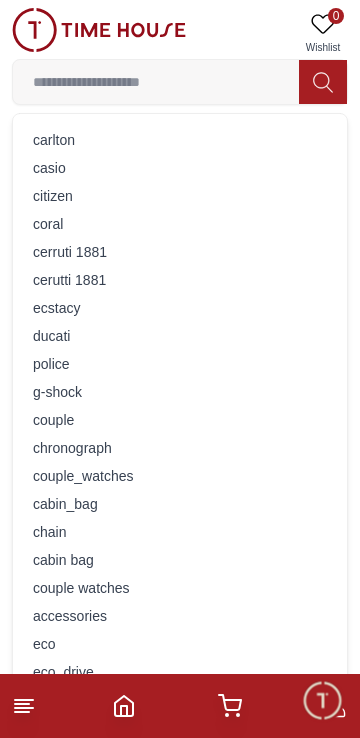 scroll, scrollTop: 1702, scrollLeft: 0, axis: vertical 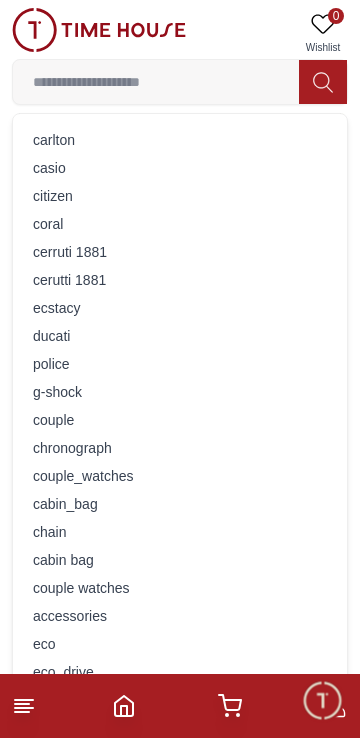 click 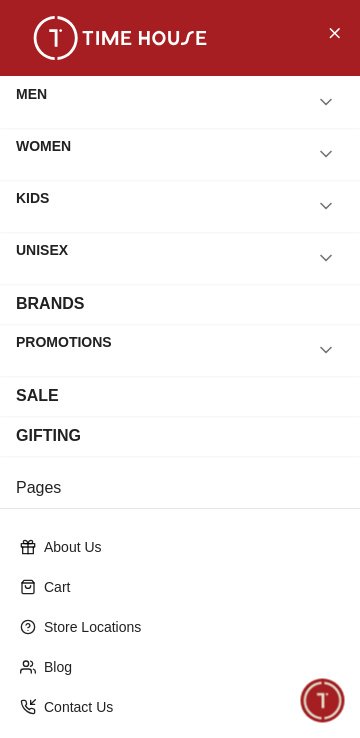 click on "BRANDS" at bounding box center [180, 304] 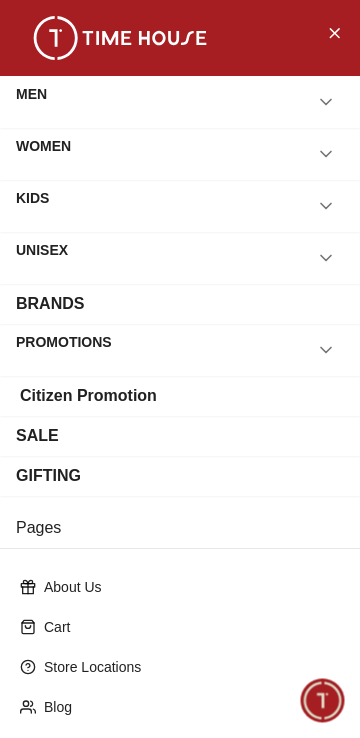 click on "BRANDS" at bounding box center (180, 304) 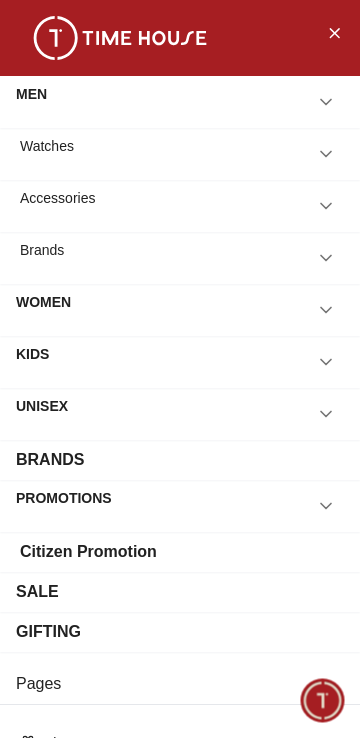 click on "Accessories" at bounding box center (180, 206) 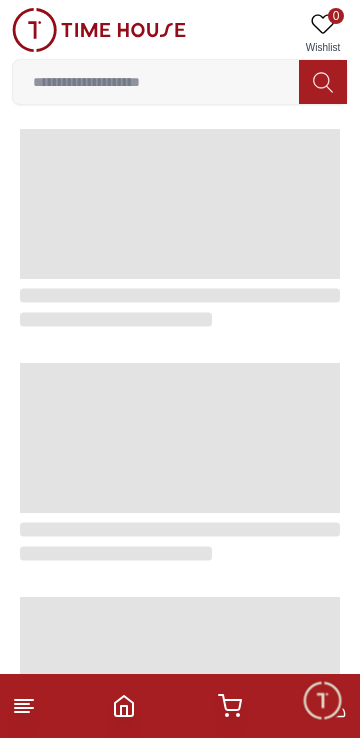 scroll, scrollTop: 0, scrollLeft: 0, axis: both 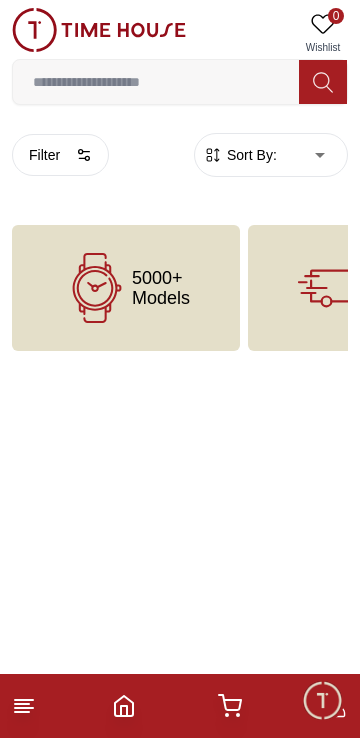 click on "5000+ Models" at bounding box center [161, 288] 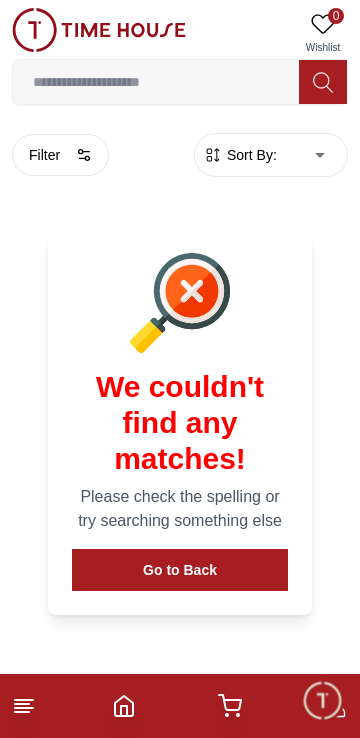 scroll, scrollTop: 111, scrollLeft: 0, axis: vertical 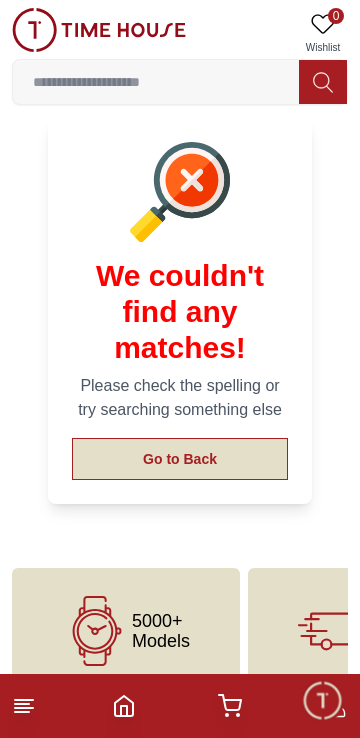 click on "Go to Back" at bounding box center (180, 459) 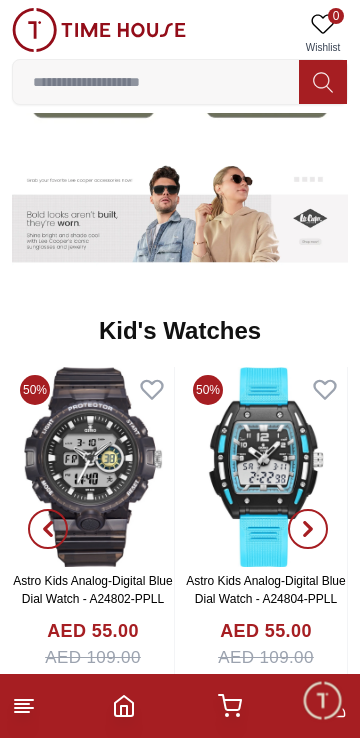 scroll, scrollTop: 2439, scrollLeft: 0, axis: vertical 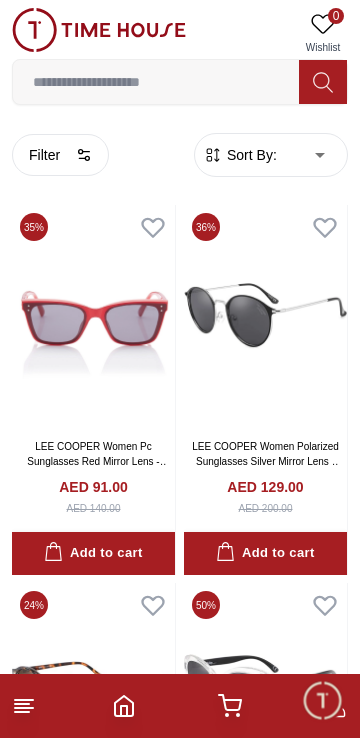 click 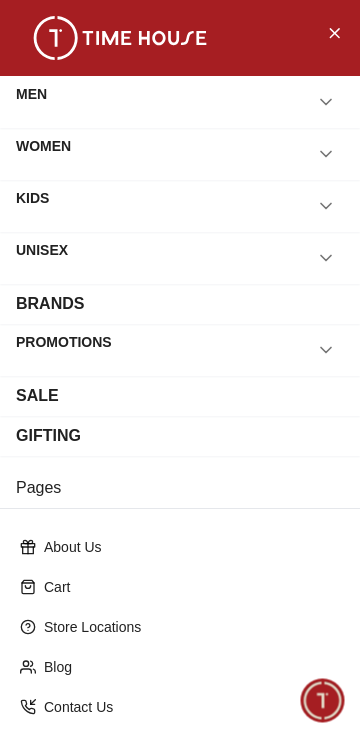 scroll, scrollTop: 195, scrollLeft: 0, axis: vertical 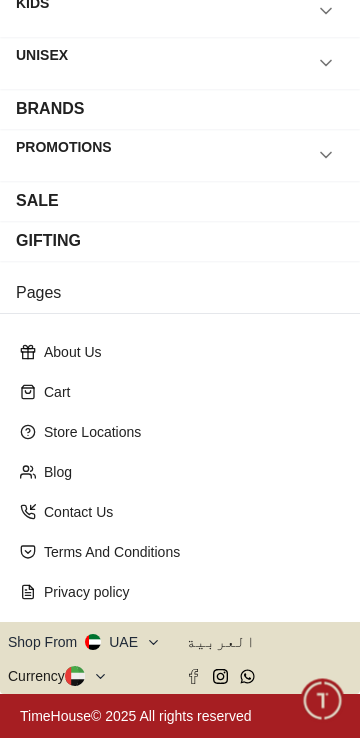 click 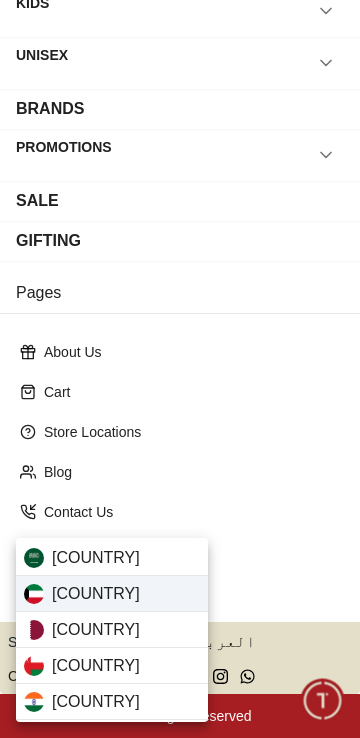 click on "Kuwait" at bounding box center (112, 594) 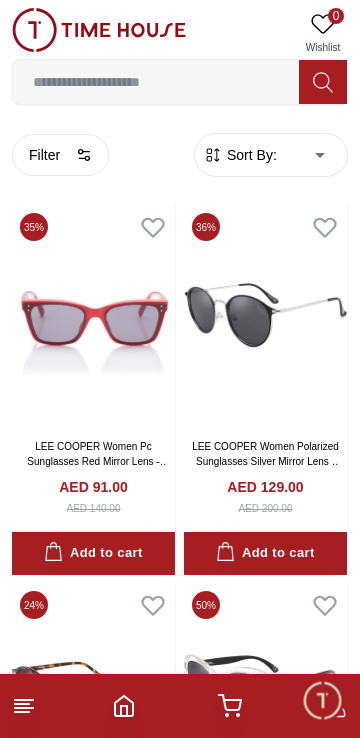 scroll, scrollTop: 0, scrollLeft: 0, axis: both 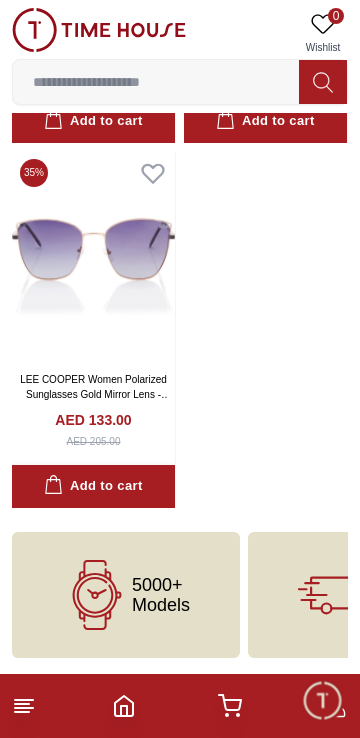 click on "0" at bounding box center [336, 16] 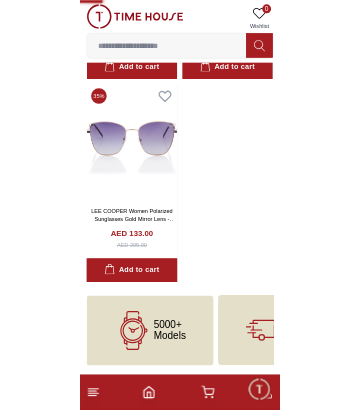 scroll, scrollTop: 0, scrollLeft: 0, axis: both 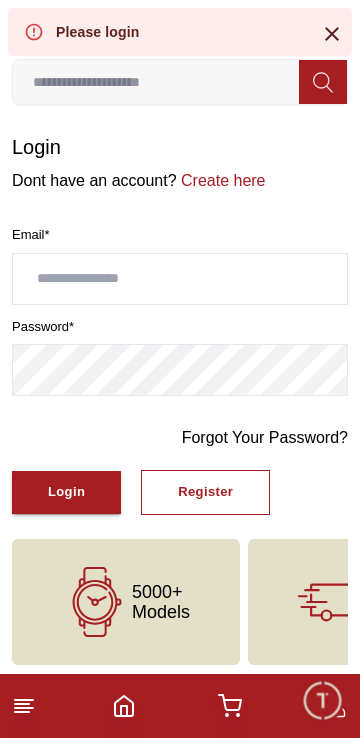 click at bounding box center (180, 279) 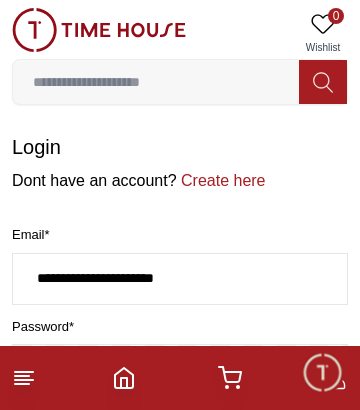click on "**********" at bounding box center (180, 279) 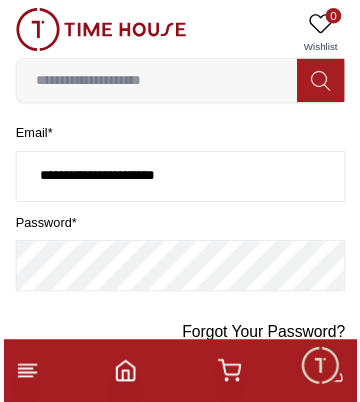 scroll, scrollTop: 101, scrollLeft: 0, axis: vertical 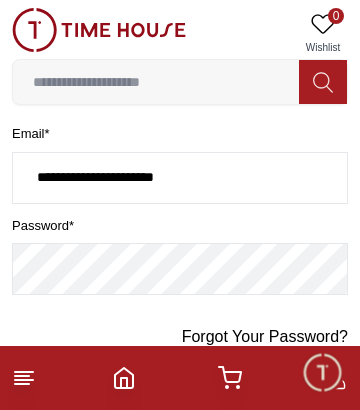 type on "**********" 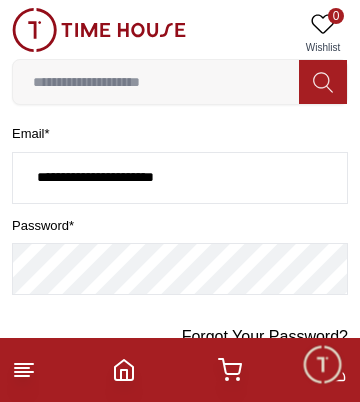 click on "Login" at bounding box center [66, 391] 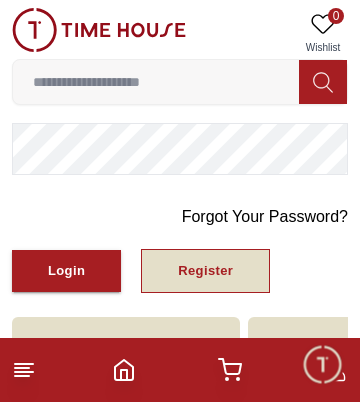 click on "Register" at bounding box center [205, 271] 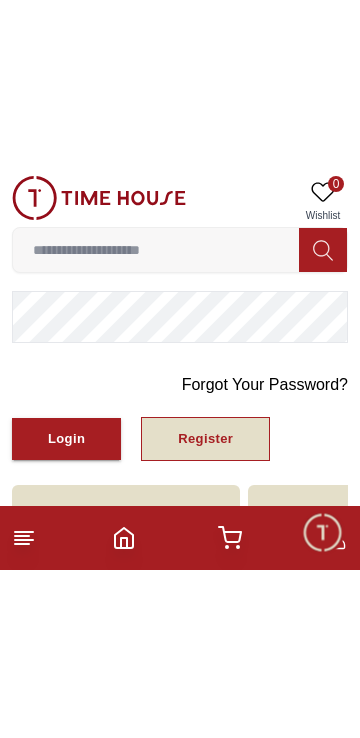 scroll, scrollTop: 26, scrollLeft: 0, axis: vertical 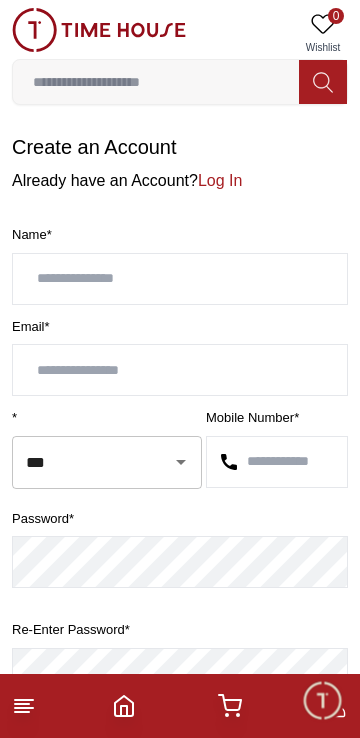 click at bounding box center [180, 279] 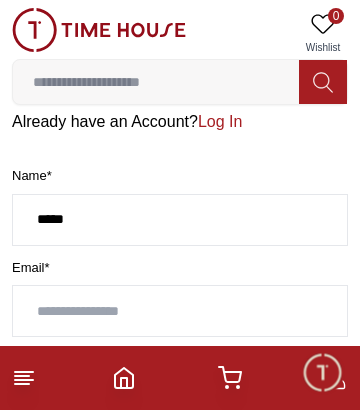 scroll, scrollTop: 73, scrollLeft: 0, axis: vertical 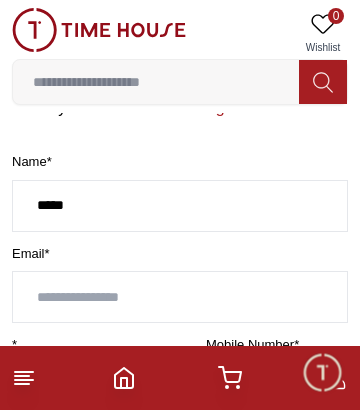 type on "*****" 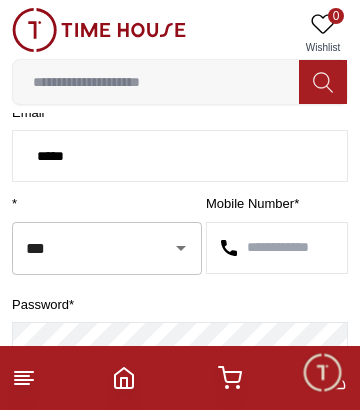 scroll, scrollTop: 214, scrollLeft: 0, axis: vertical 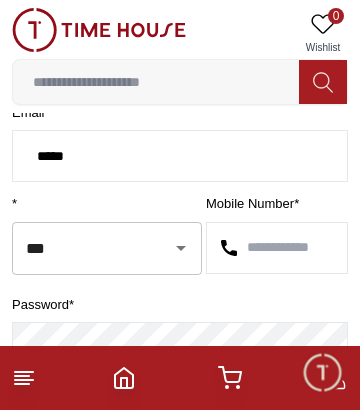 click on "***" at bounding box center [79, 248] 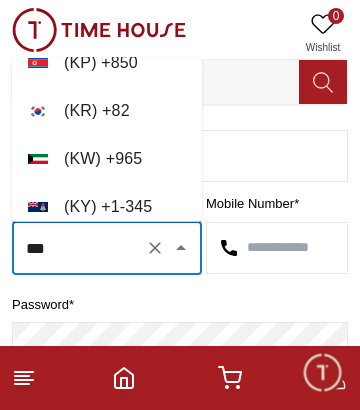 scroll, scrollTop: 5739, scrollLeft: 0, axis: vertical 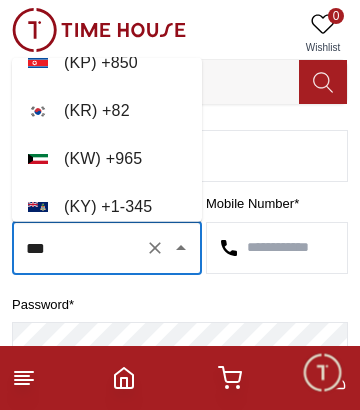 click on "( [COUNTRY] ) + [PHONE]" at bounding box center (107, 159) 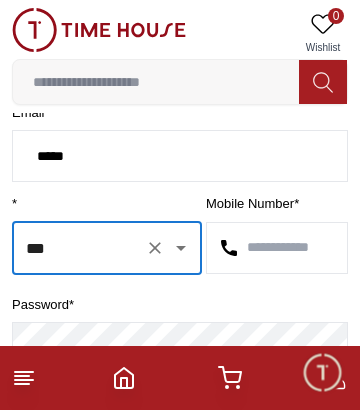 click at bounding box center [277, 248] 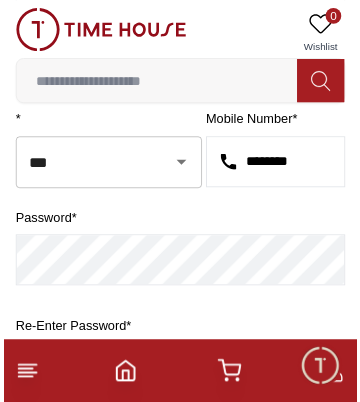 scroll, scrollTop: 301, scrollLeft: 0, axis: vertical 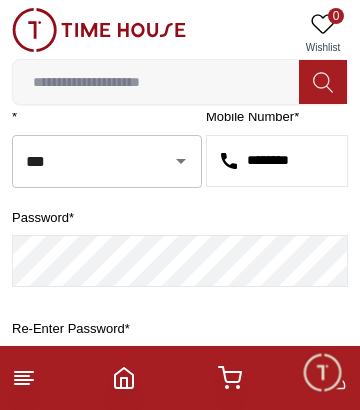 type on "********" 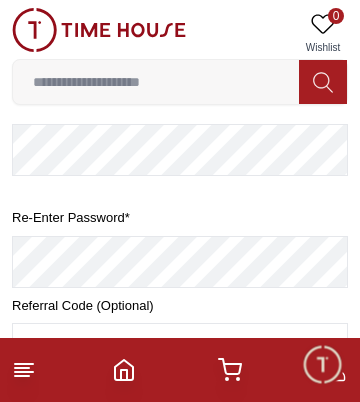 scroll, scrollTop: 428, scrollLeft: 0, axis: vertical 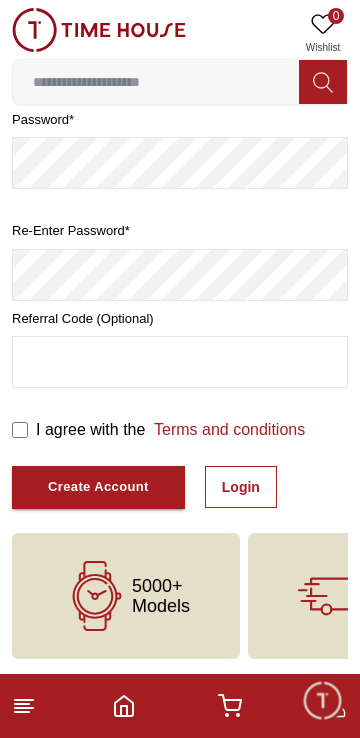 click at bounding box center [180, 362] 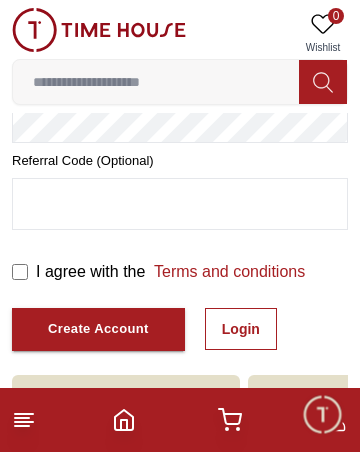 scroll, scrollTop: 555, scrollLeft: 0, axis: vertical 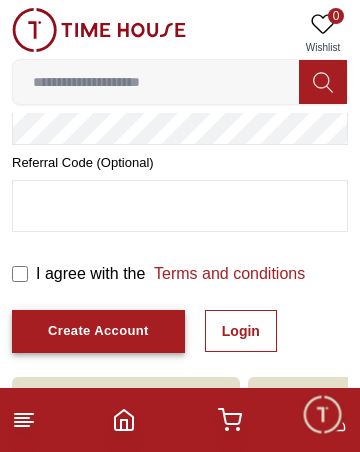 click on "Create Account" at bounding box center [98, 331] 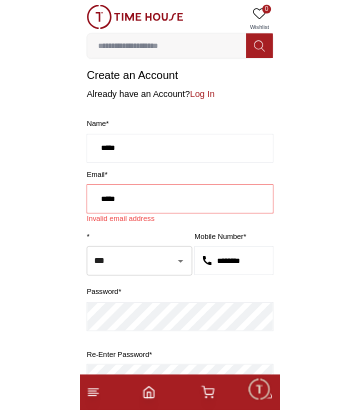 scroll, scrollTop: 13, scrollLeft: 0, axis: vertical 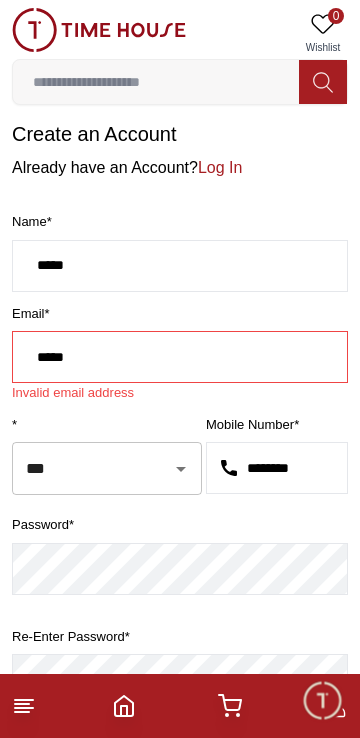 click on "*****" at bounding box center (180, 357) 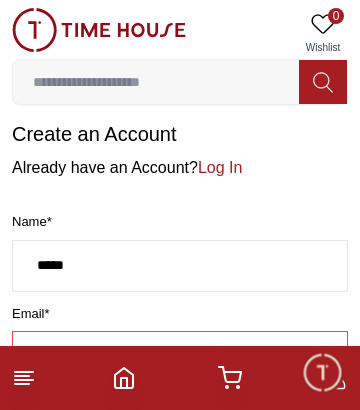 type on "*" 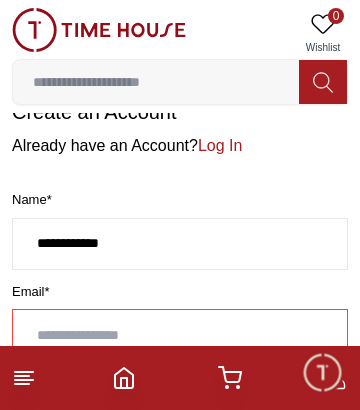 scroll, scrollTop: 68, scrollLeft: 0, axis: vertical 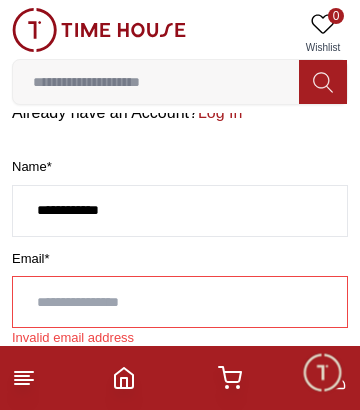 type on "**********" 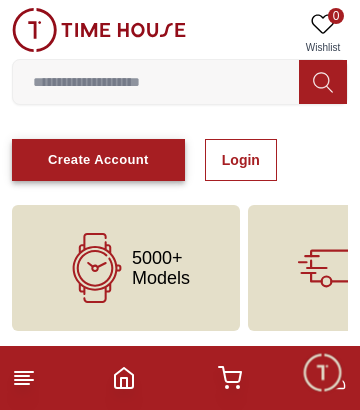 type on "**********" 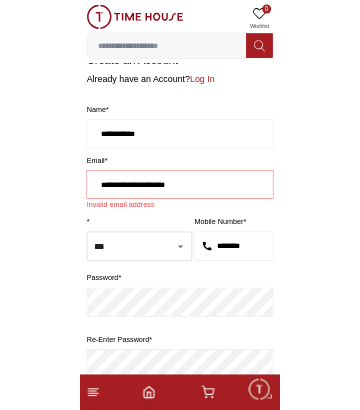 scroll, scrollTop: 38, scrollLeft: 0, axis: vertical 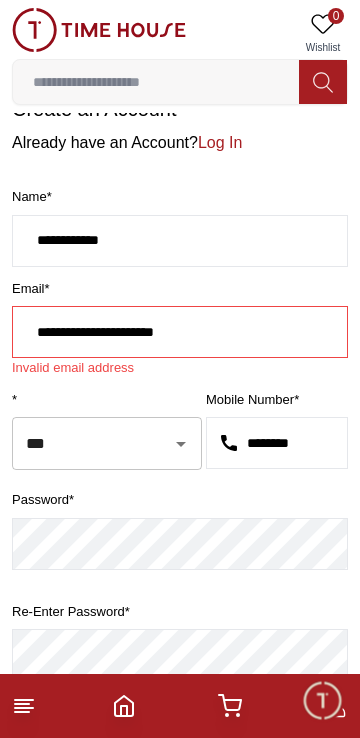 click on "**********" at bounding box center (180, 332) 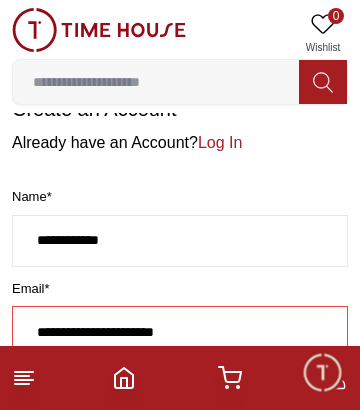 click on "**********" at bounding box center (180, 332) 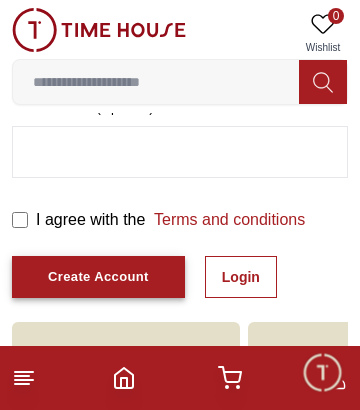 click on "Create Account" at bounding box center (98, 277) 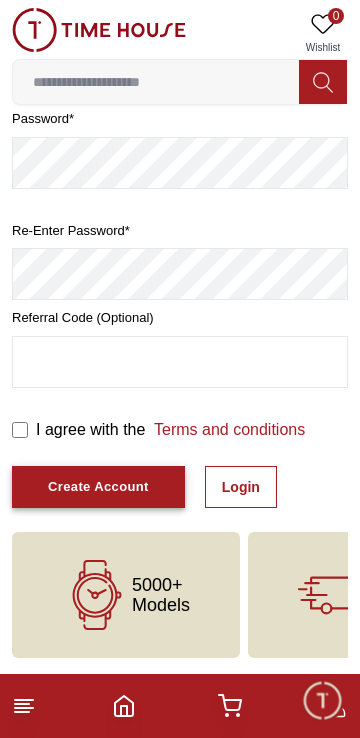 scroll, scrollTop: 0, scrollLeft: 0, axis: both 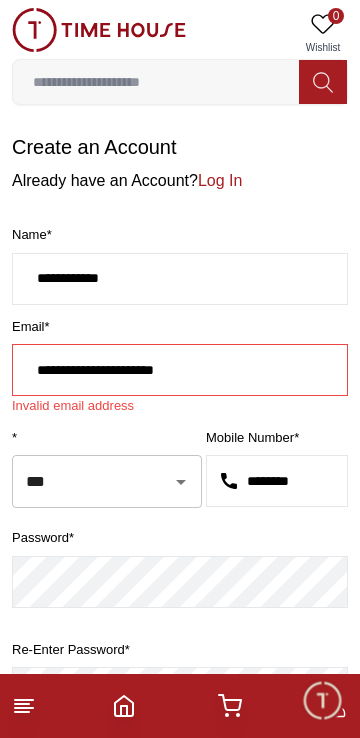 click on "**********" at bounding box center (180, 370) 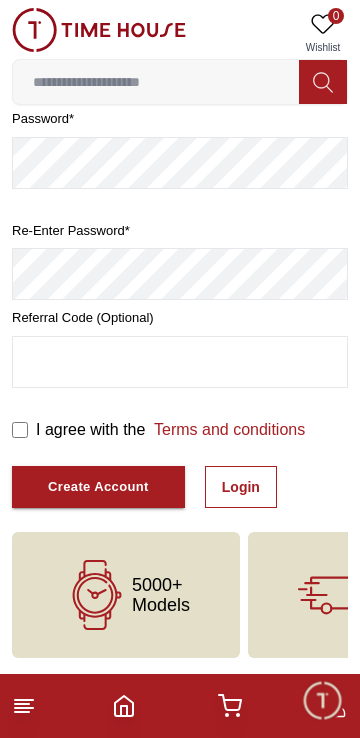 scroll, scrollTop: 6, scrollLeft: 0, axis: vertical 